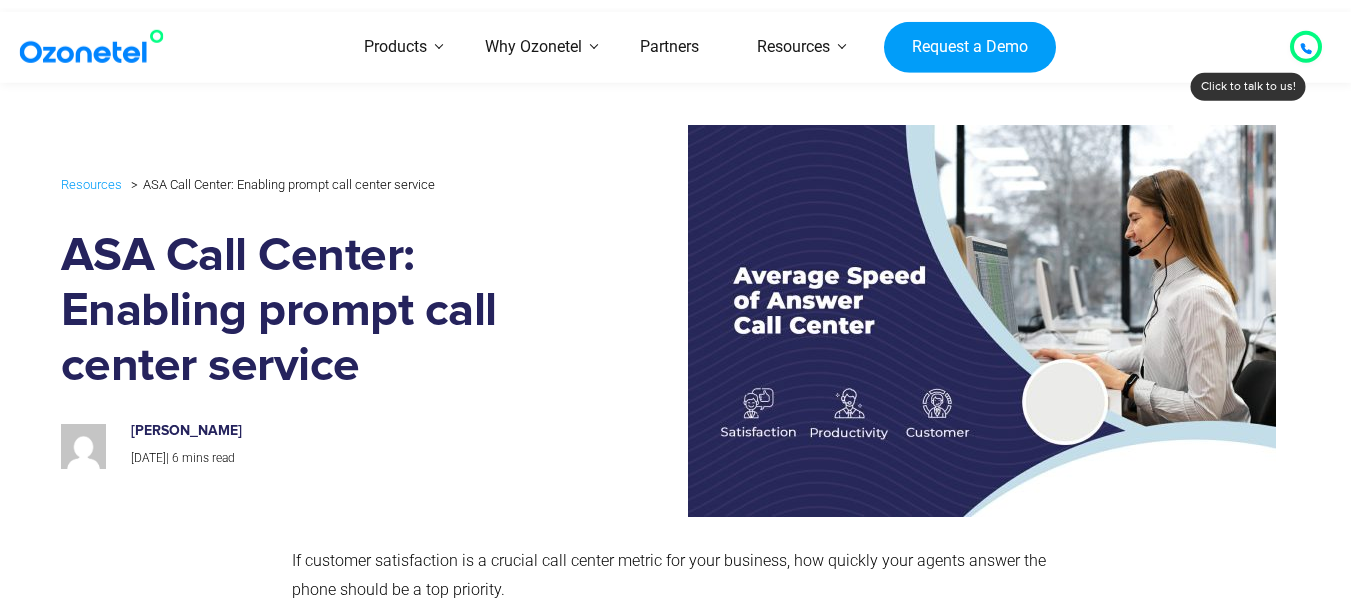 scroll, scrollTop: 803, scrollLeft: 0, axis: vertical 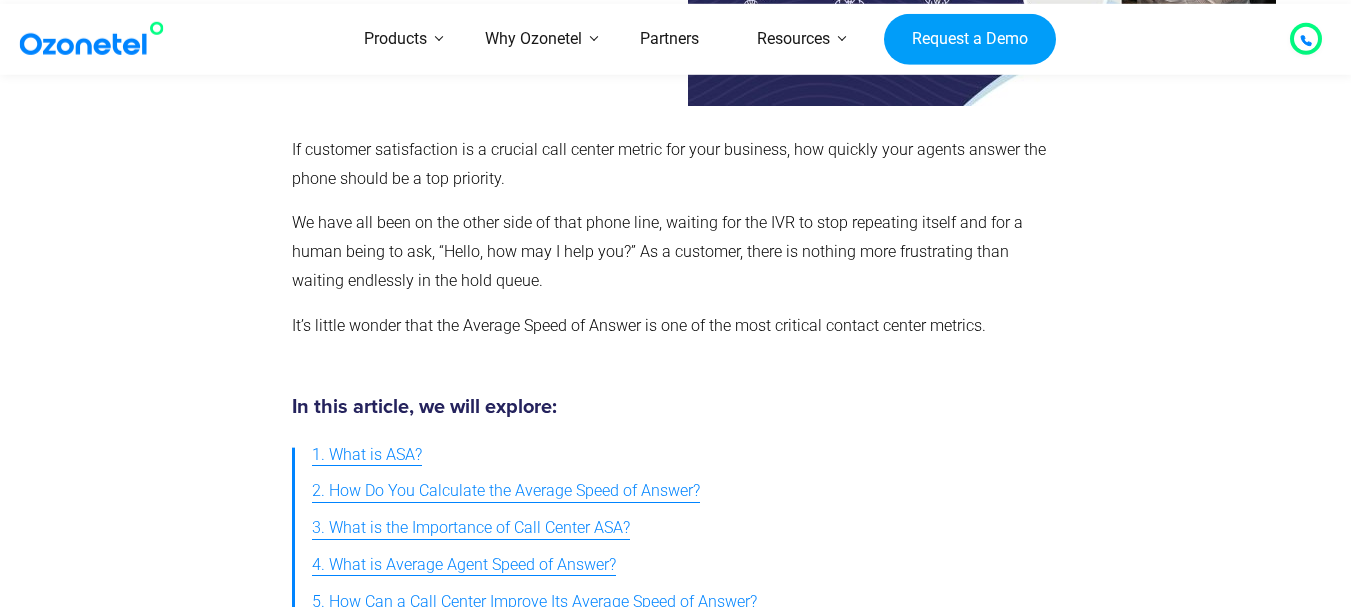 click at bounding box center [96, 39] 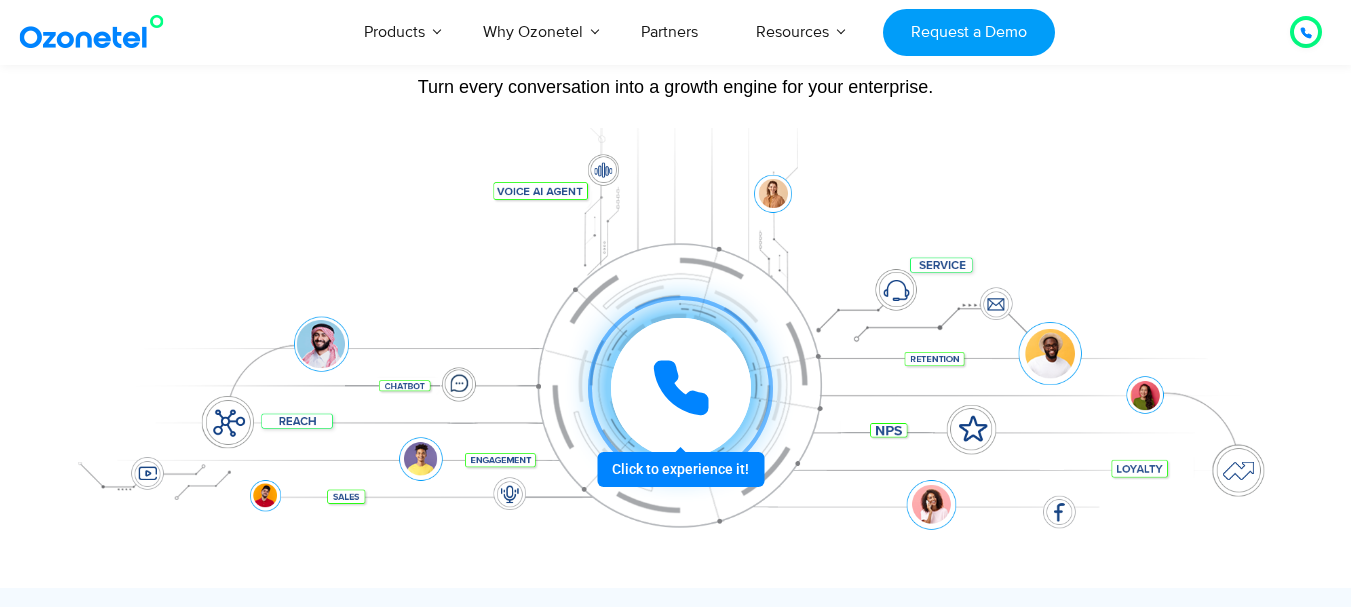 scroll, scrollTop: 0, scrollLeft: 0, axis: both 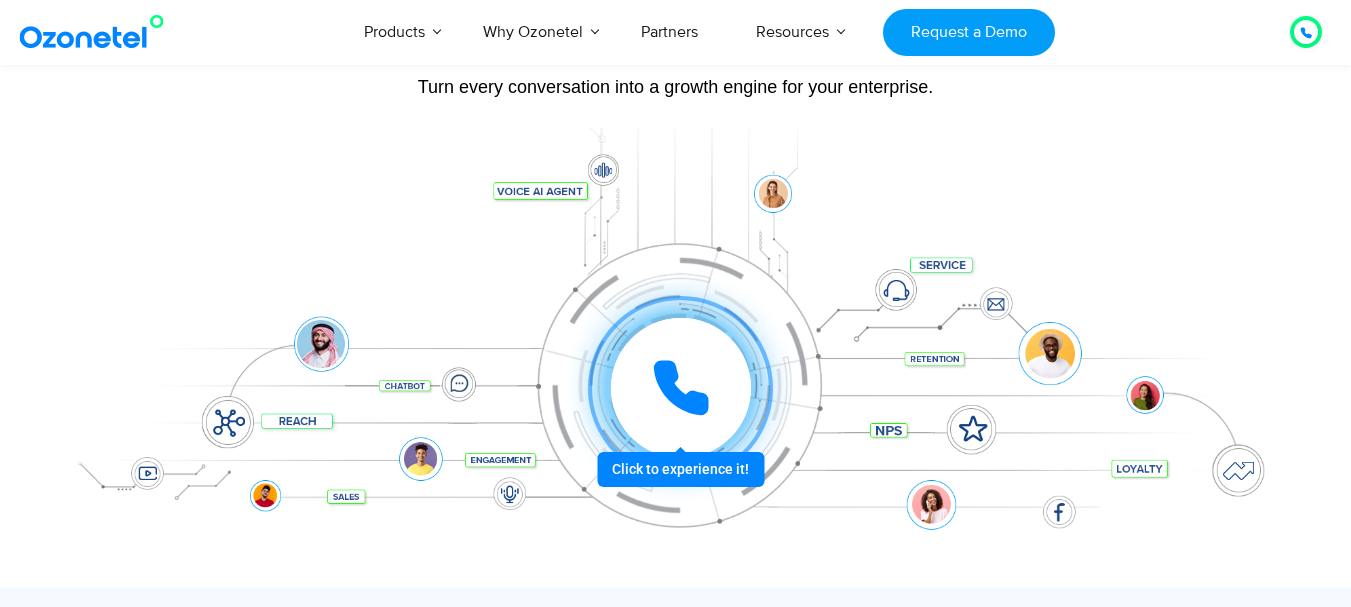 click 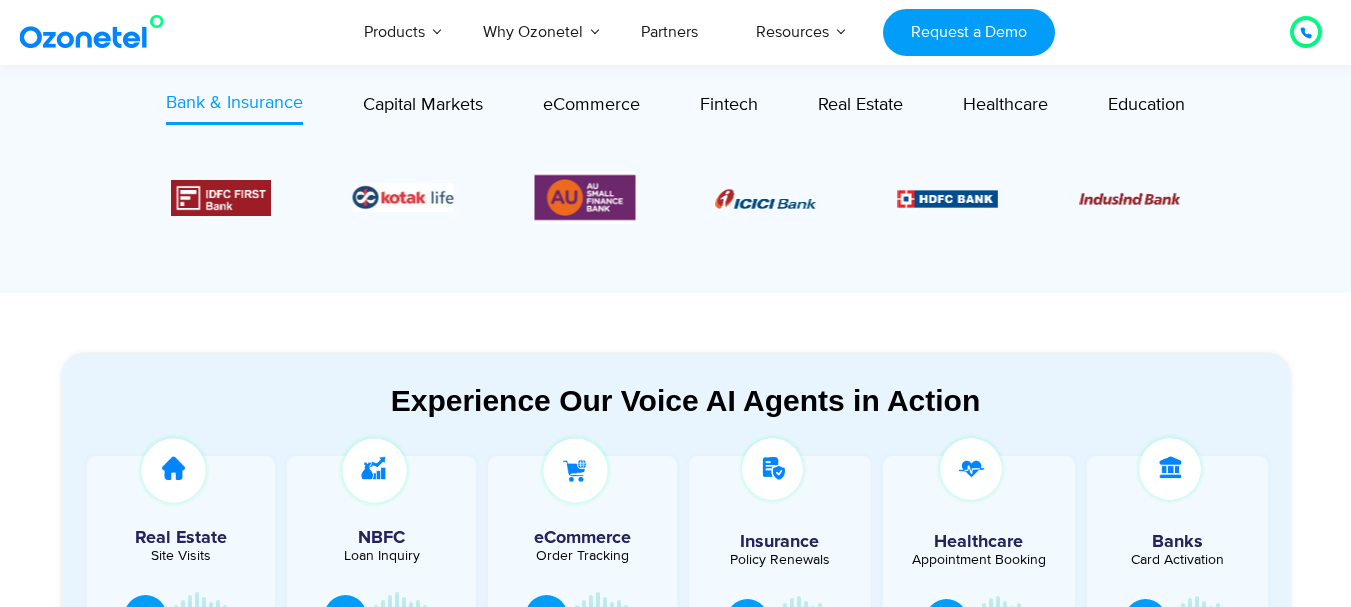 scroll, scrollTop: 1000, scrollLeft: 0, axis: vertical 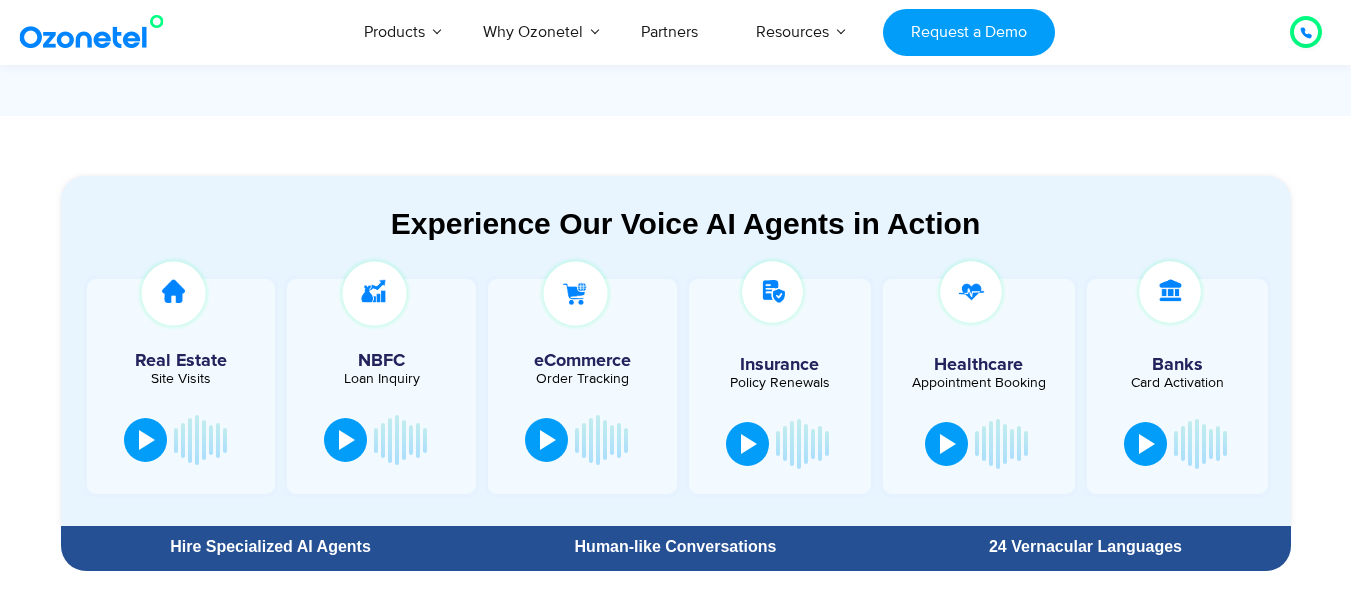drag, startPoint x: 322, startPoint y: 344, endPoint x: 332, endPoint y: 414, distance: 70.71068 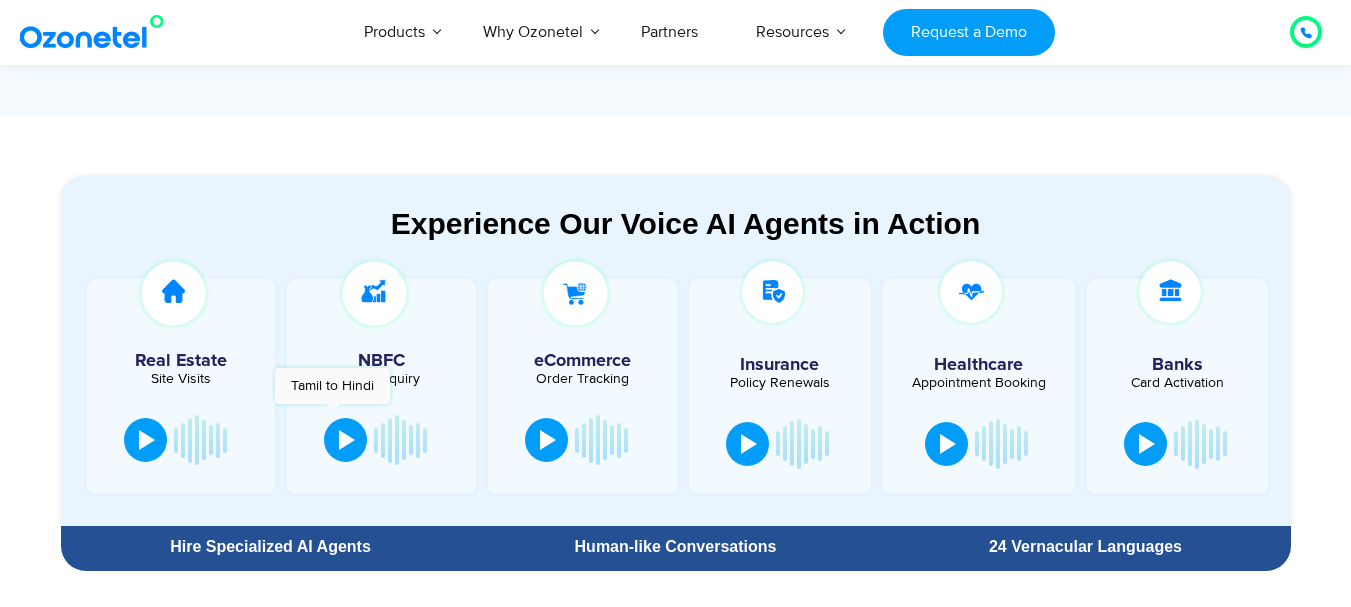 click at bounding box center (381, 440) 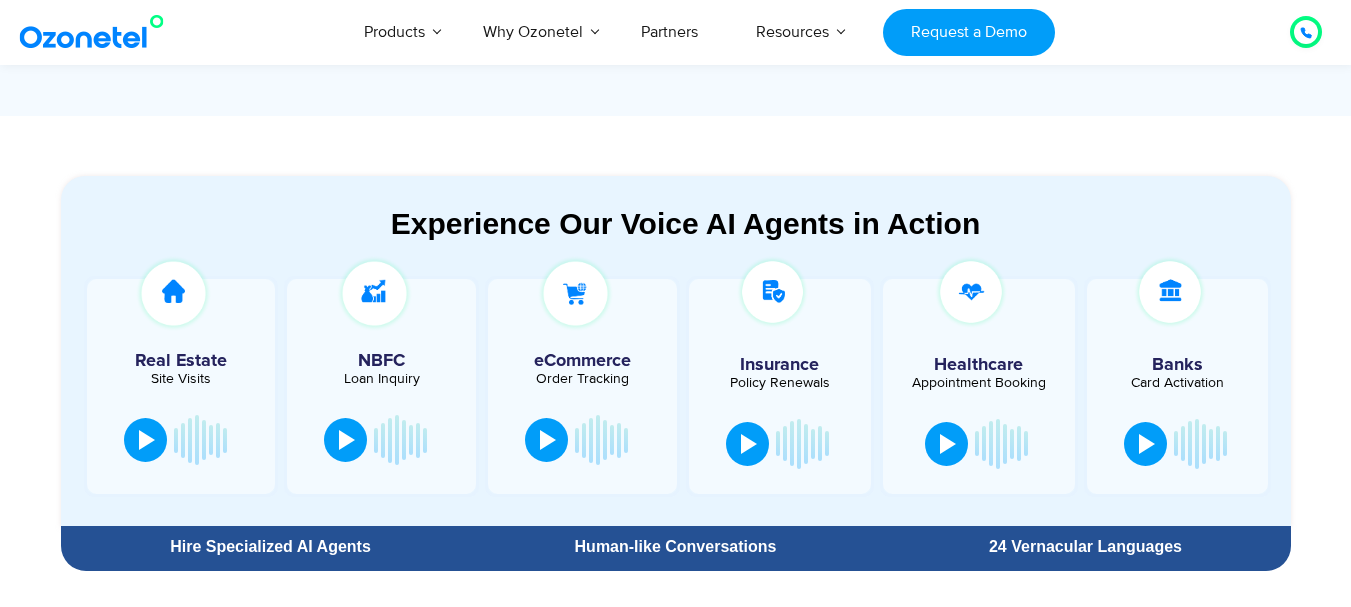 drag, startPoint x: 346, startPoint y: 437, endPoint x: 334, endPoint y: 453, distance: 20 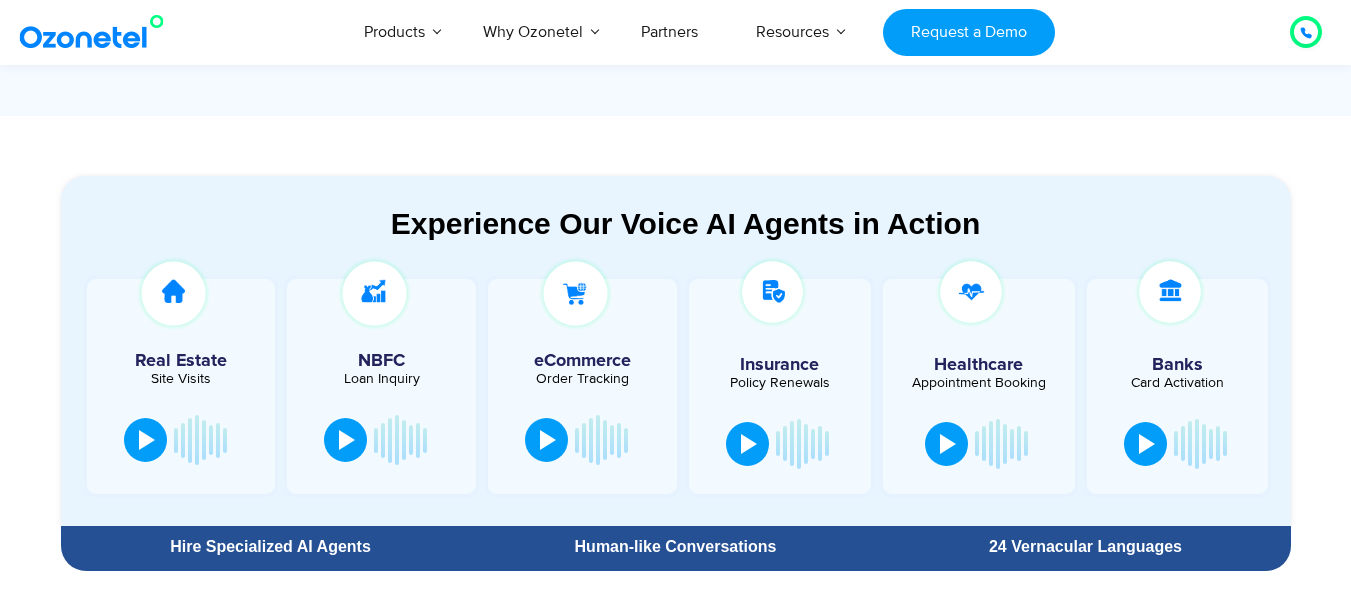 click at bounding box center (347, 440) 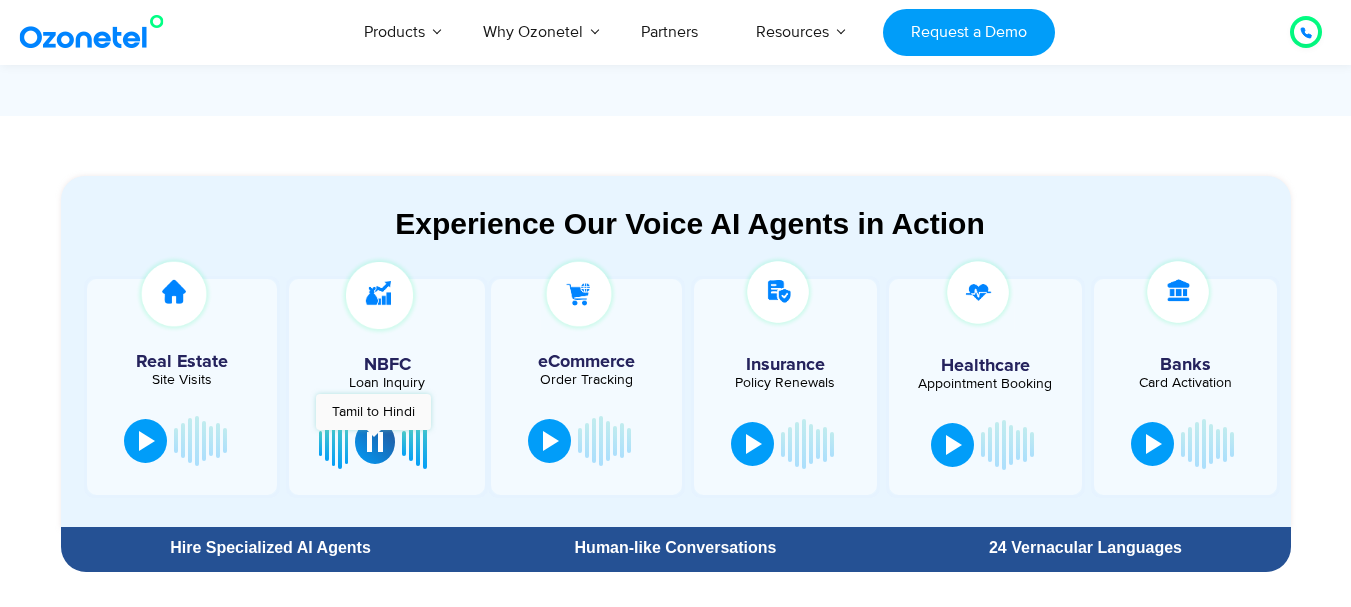 click at bounding box center [375, 442] 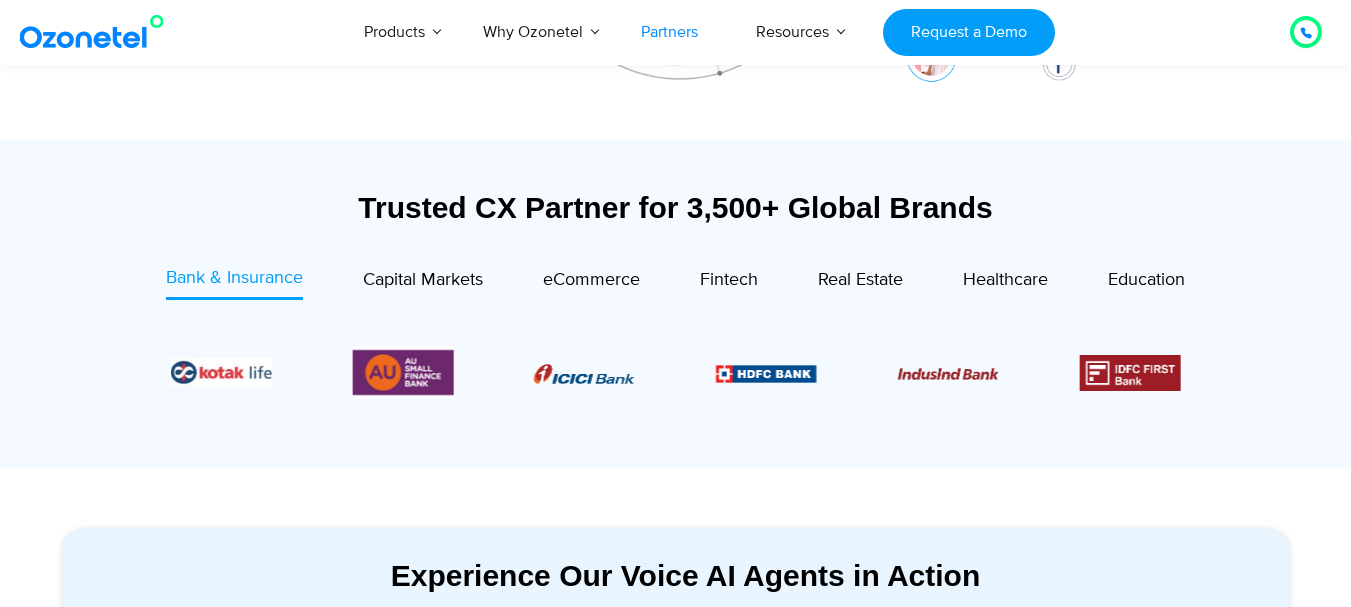 scroll, scrollTop: 600, scrollLeft: 0, axis: vertical 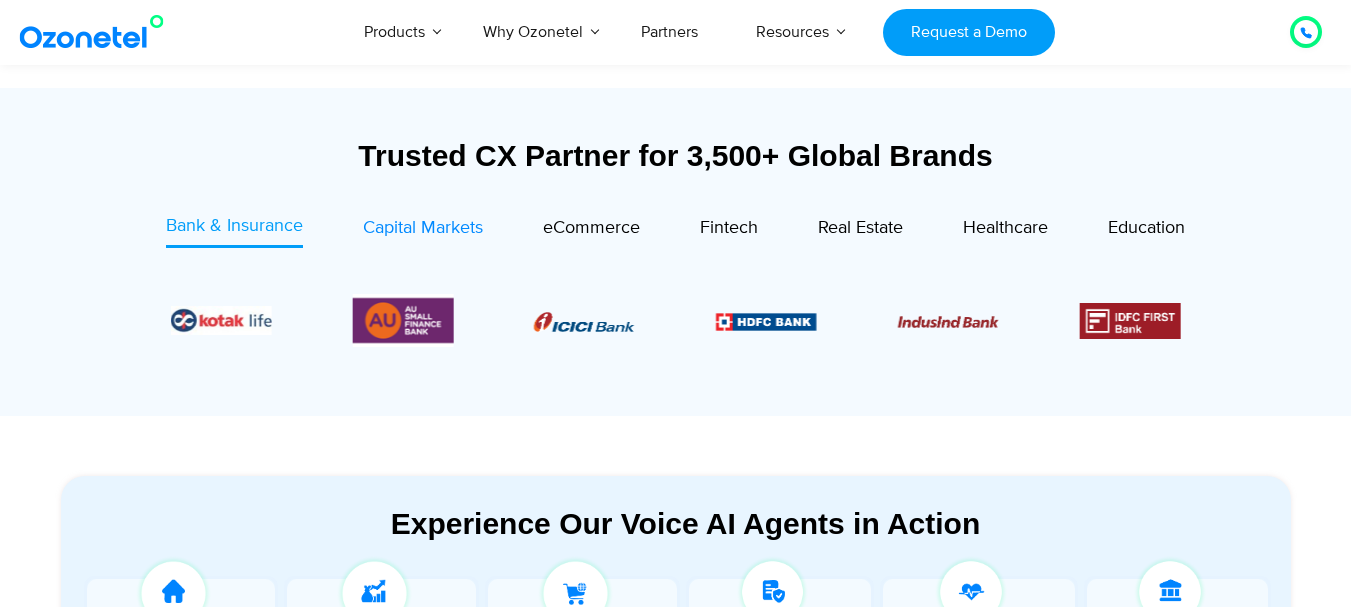 click on "Capital Markets" at bounding box center [423, 228] 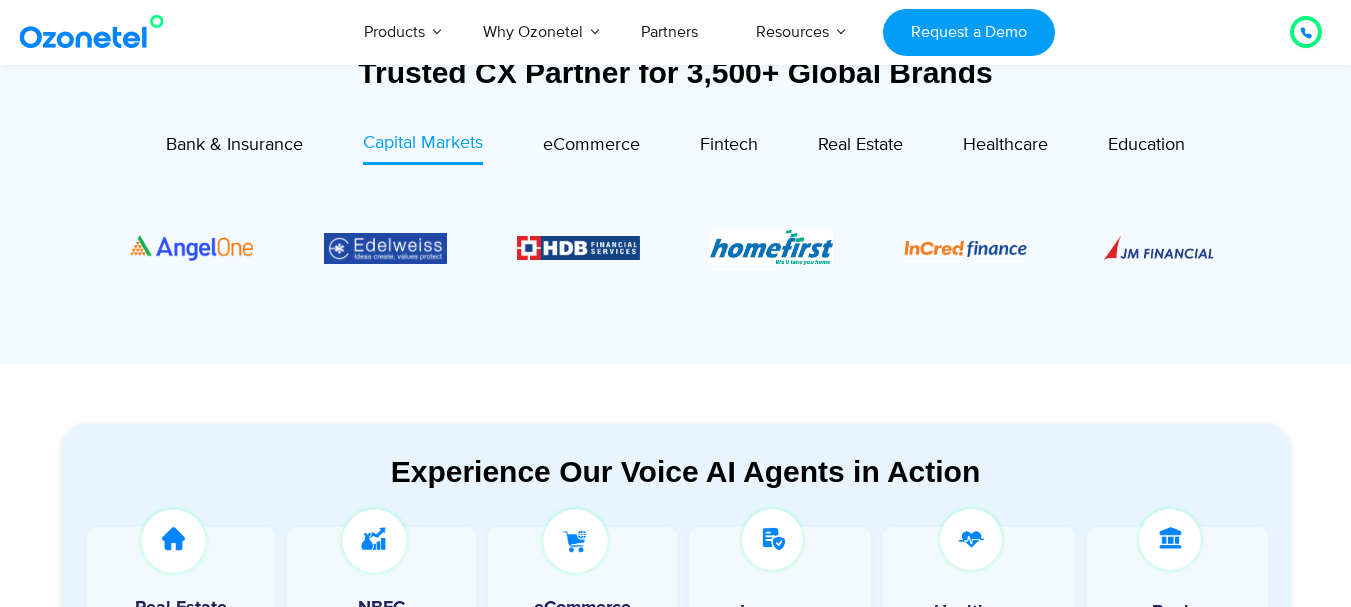 scroll, scrollTop: 800, scrollLeft: 0, axis: vertical 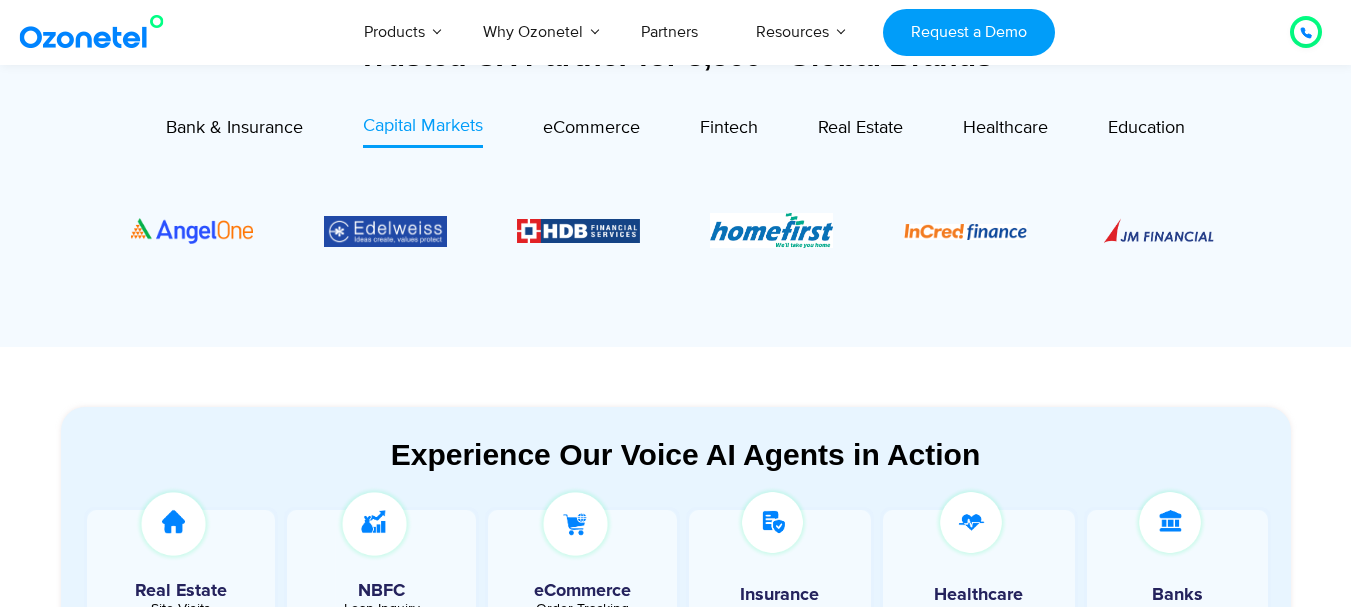 click at bounding box center [676, 230] 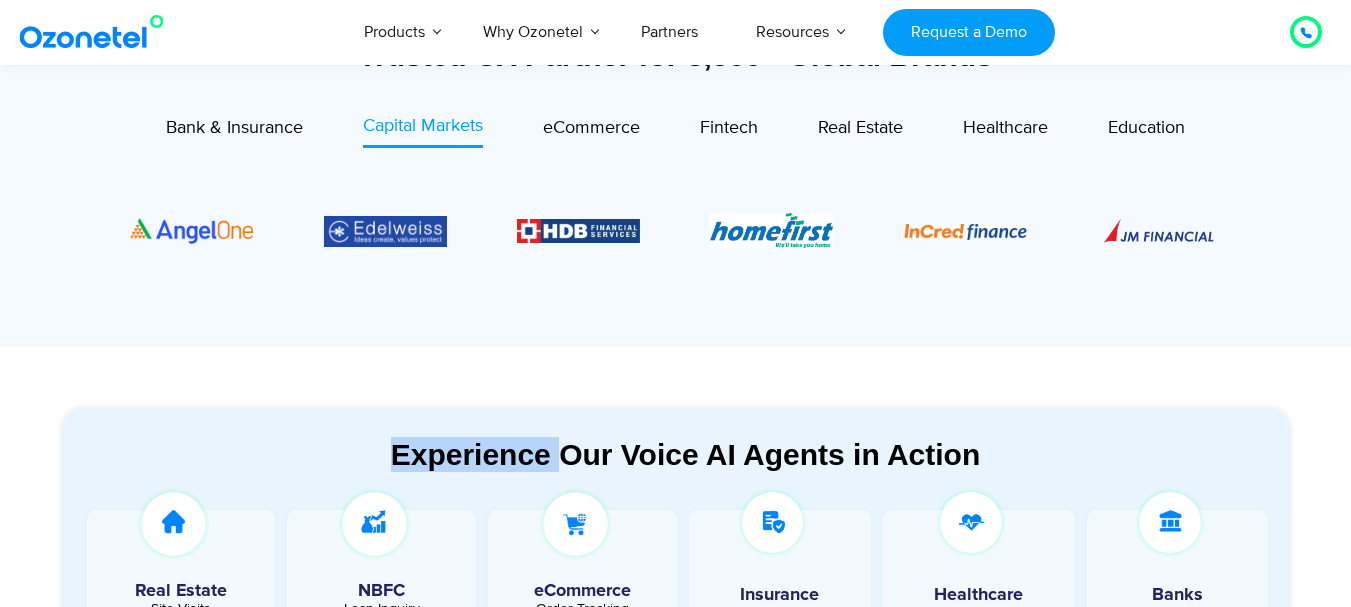click at bounding box center (676, 230) 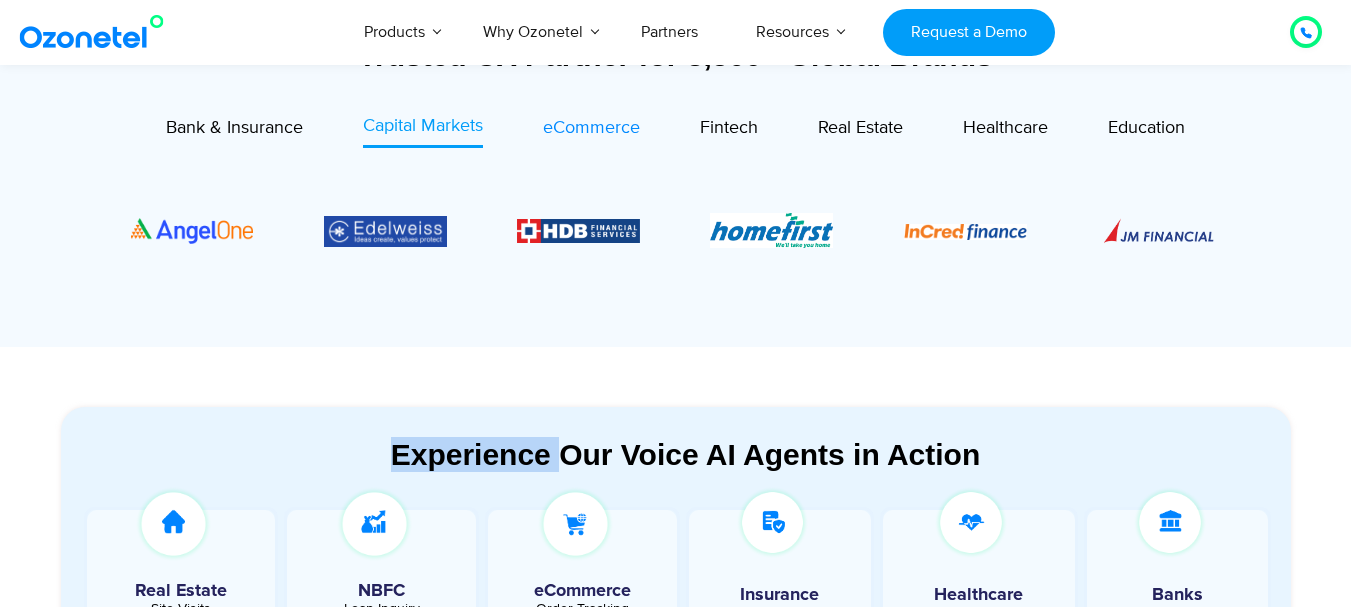 click on "eCommerce" at bounding box center (591, 128) 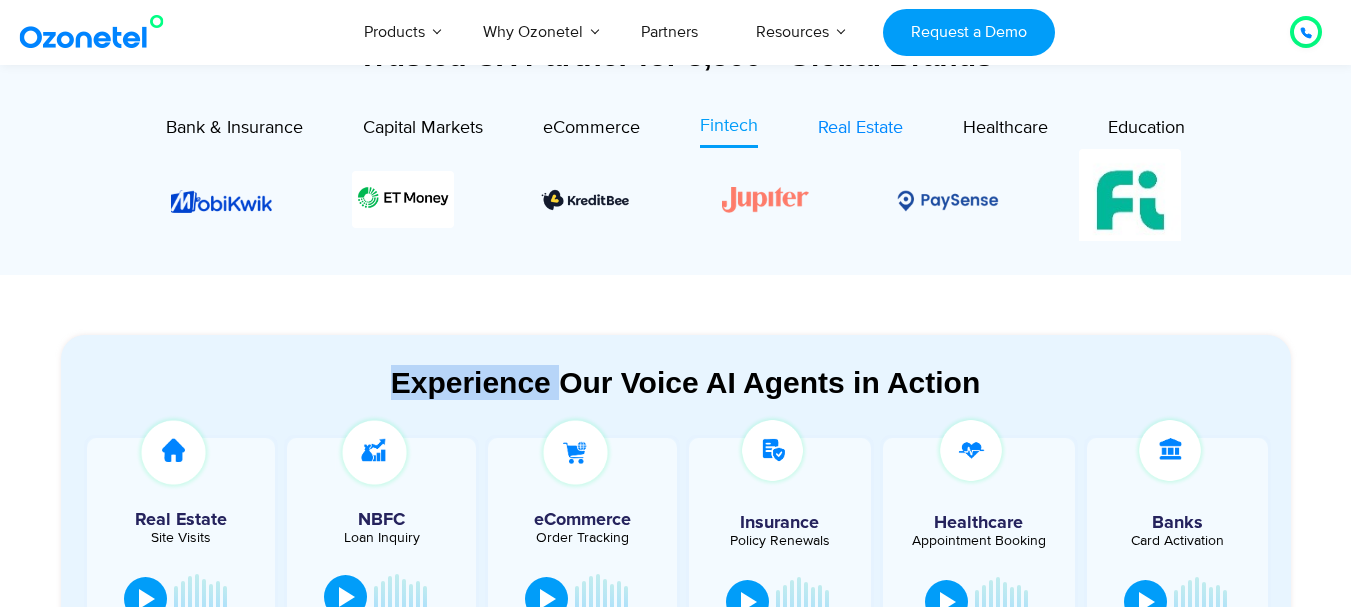 click on "Real Estate" at bounding box center [860, 128] 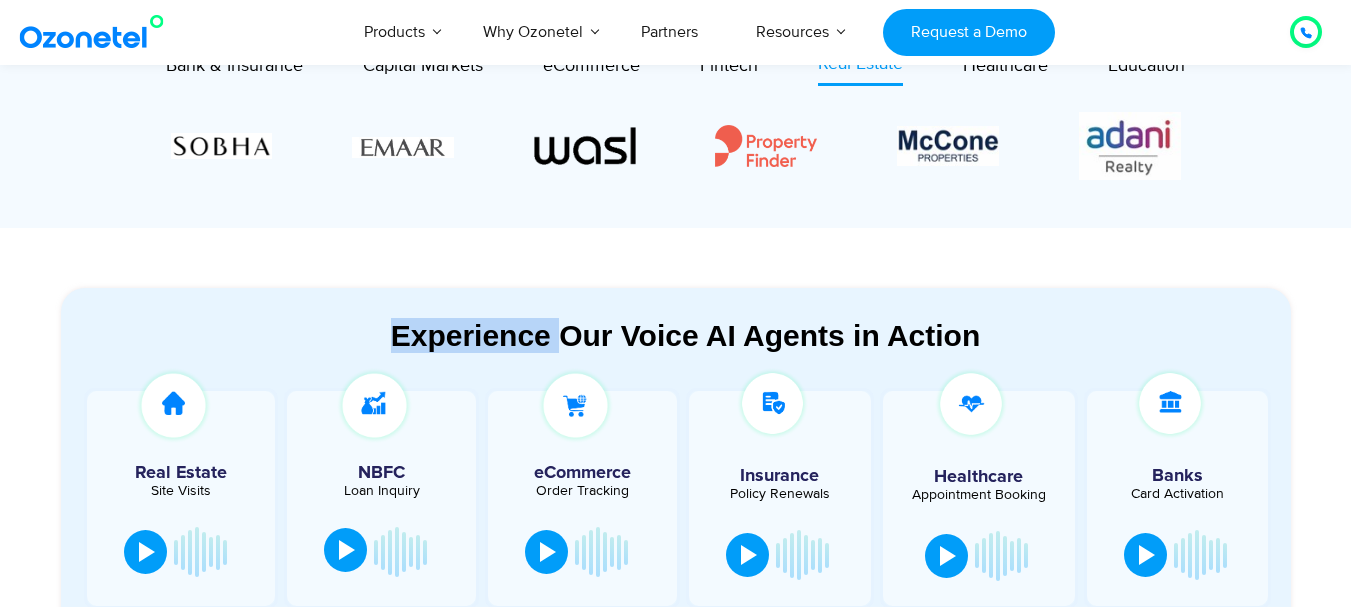 scroll, scrollTop: 1000, scrollLeft: 0, axis: vertical 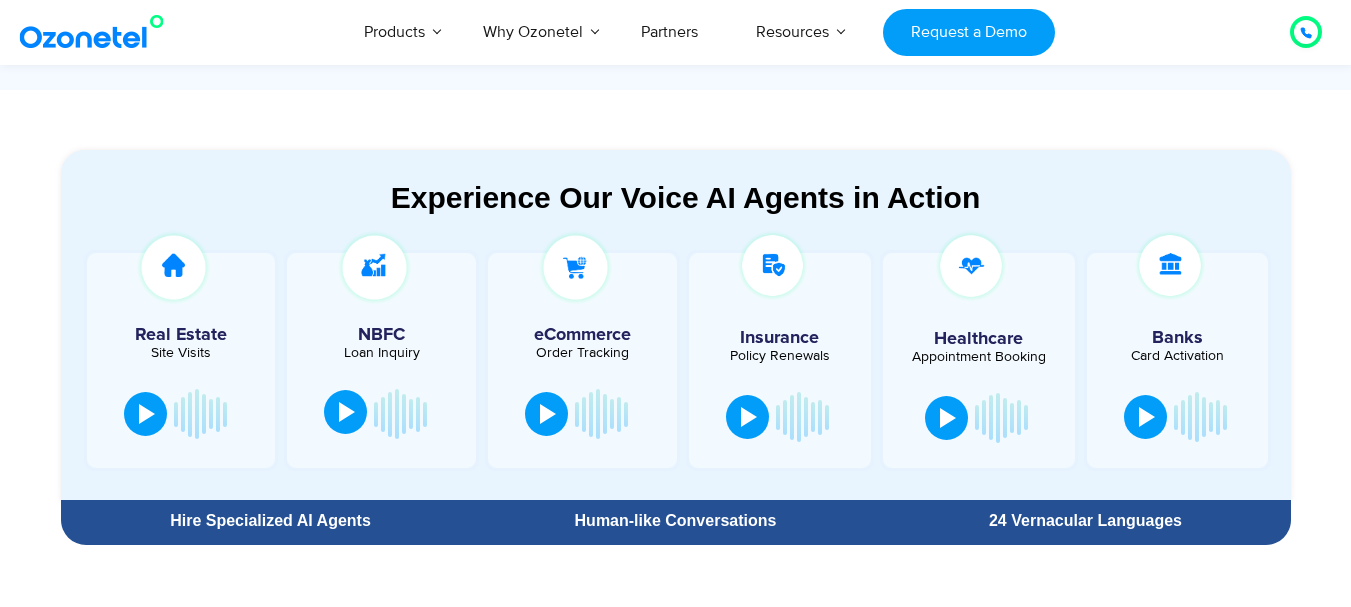 click on "Experience Our Voice AI Agents in Action
Real Estate
Site Visits
NBFC
Loan Inquiry" at bounding box center (676, 347) 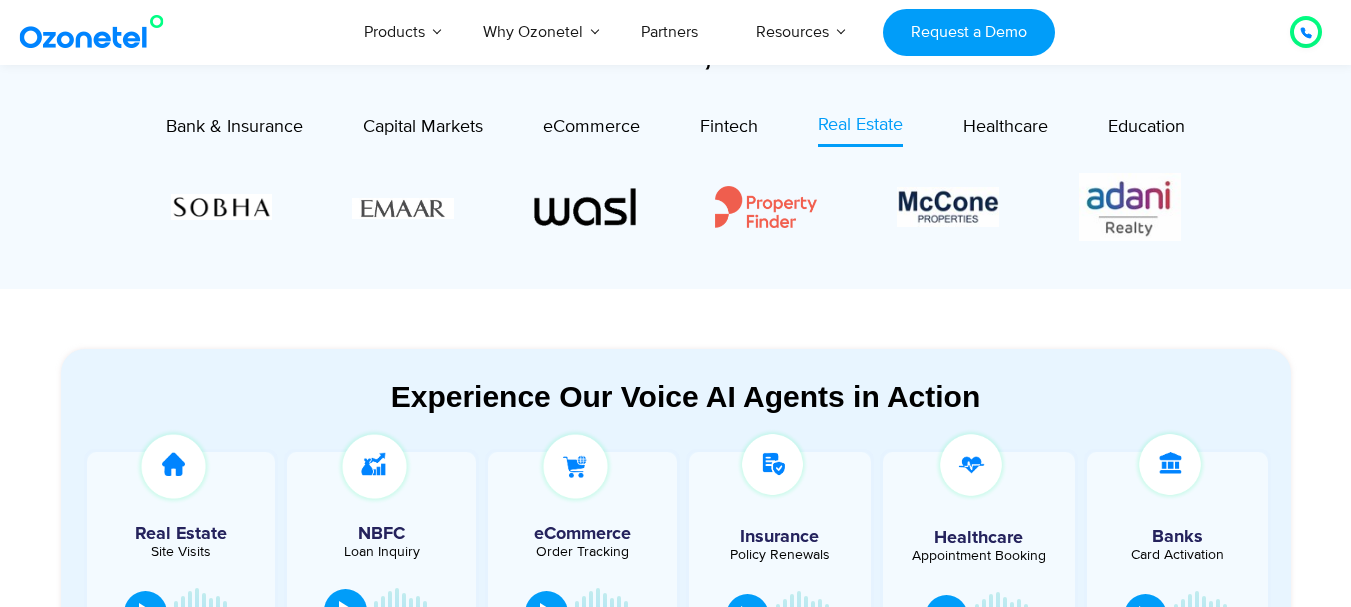 scroll, scrollTop: 800, scrollLeft: 0, axis: vertical 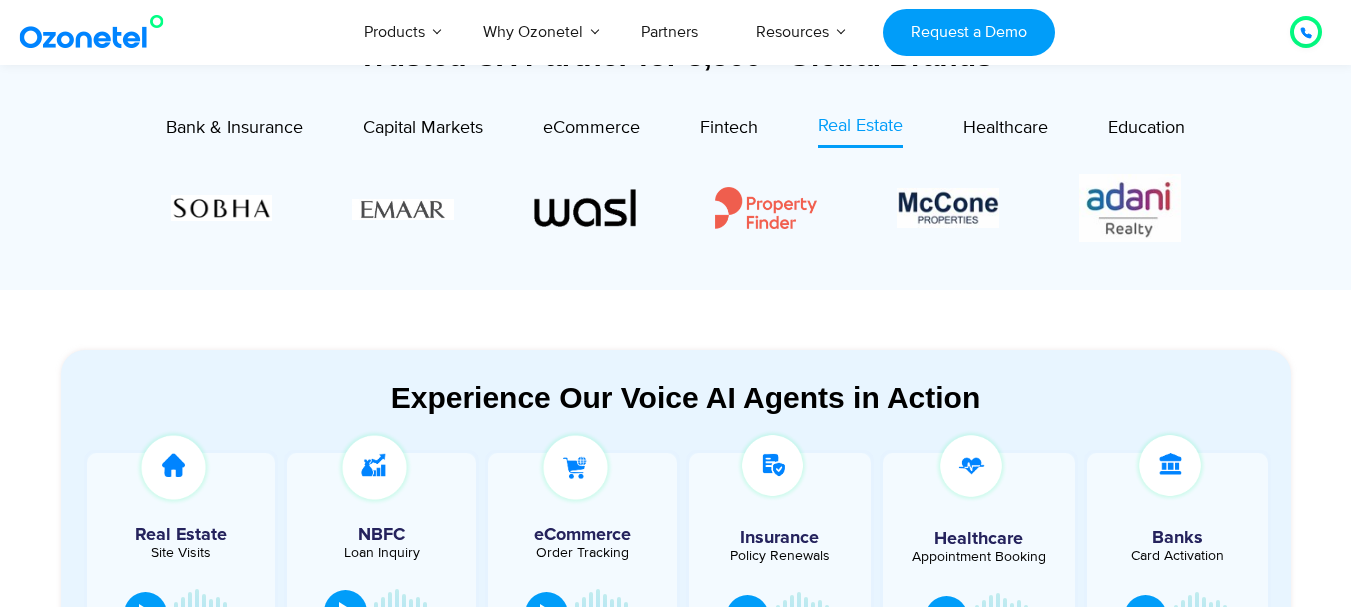 drag, startPoint x: 410, startPoint y: 210, endPoint x: 253, endPoint y: 203, distance: 157.15598 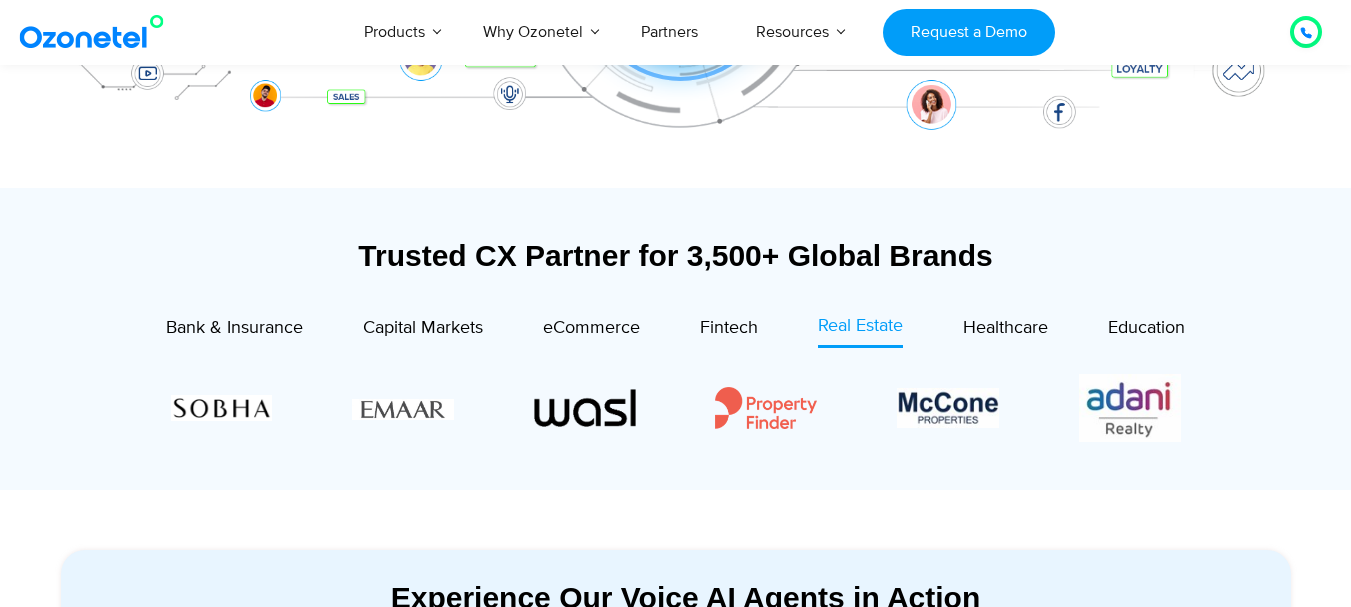scroll, scrollTop: 700, scrollLeft: 0, axis: vertical 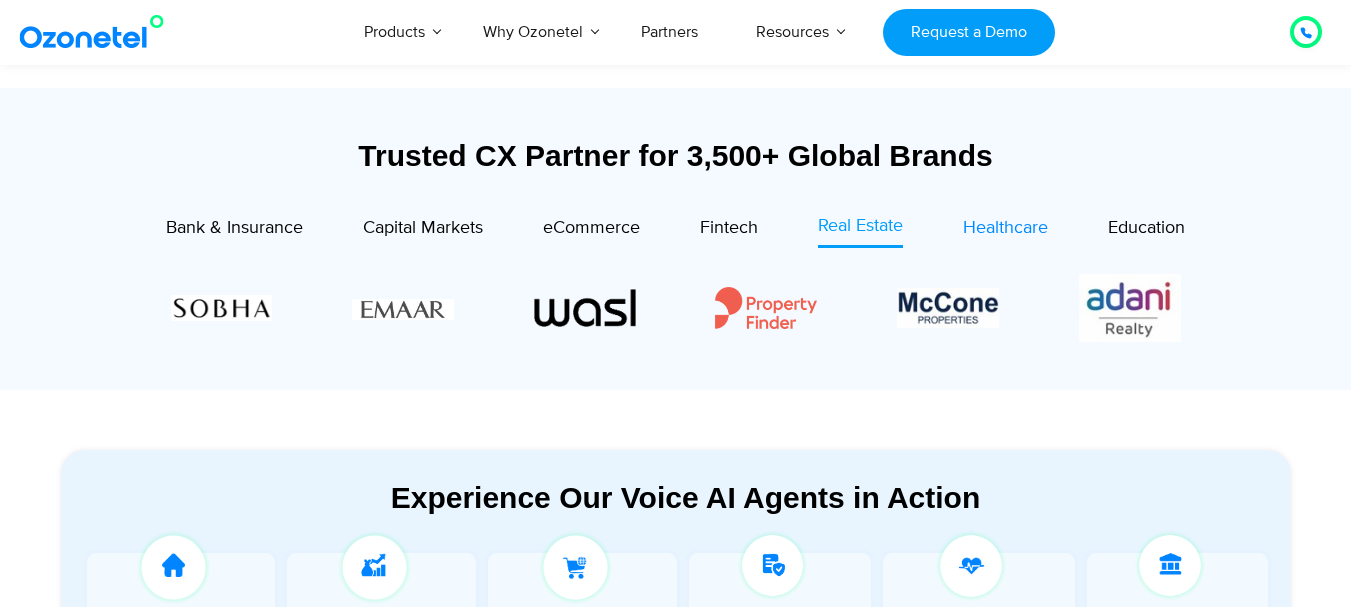 click on "Healthcare" at bounding box center [1005, 228] 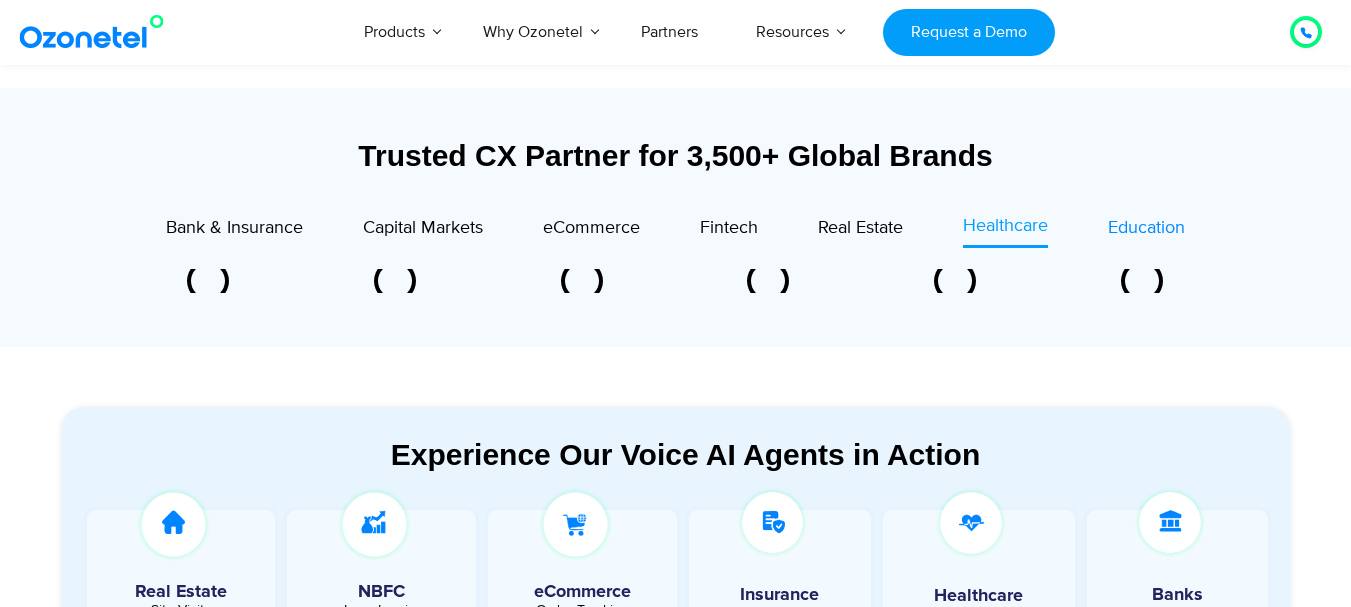 click on "Education" at bounding box center (1146, 228) 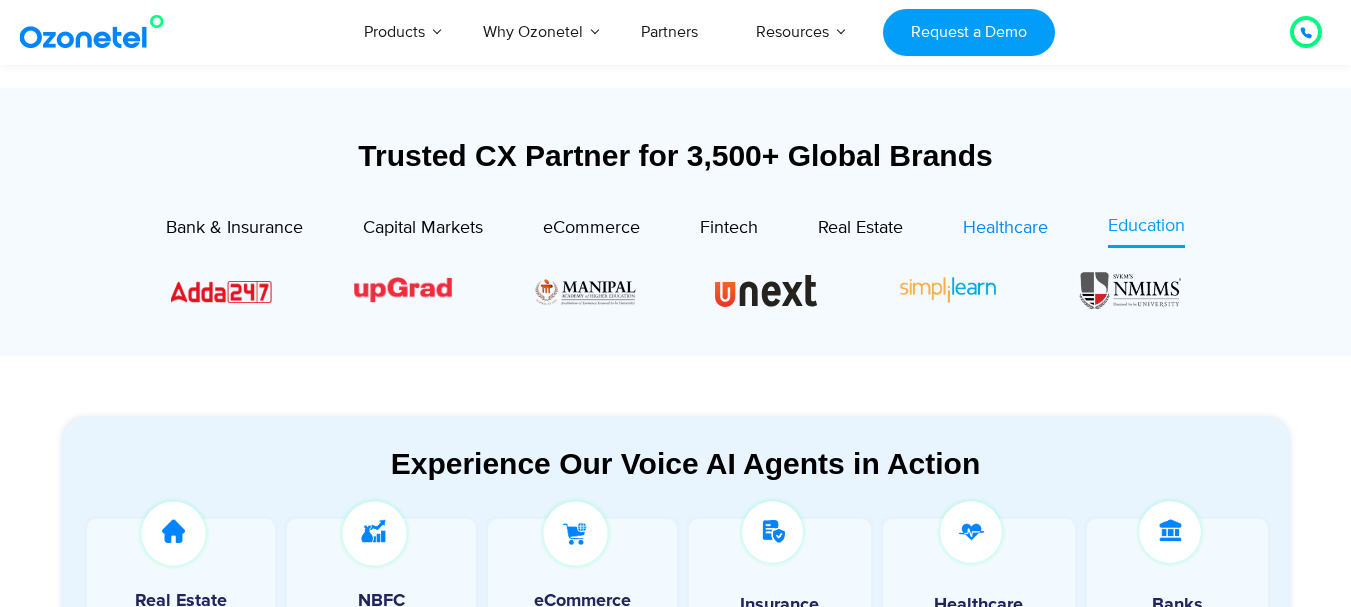 click on "Healthcare" at bounding box center [1005, 228] 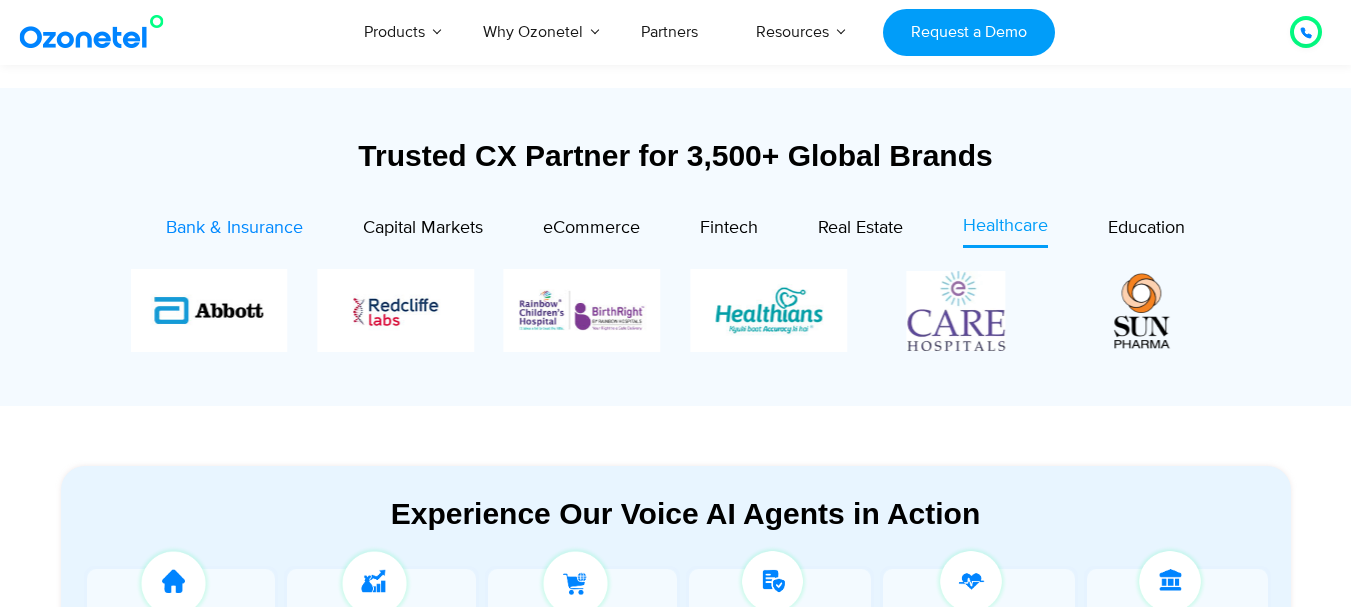 click on "Bank & Insurance" at bounding box center (234, 228) 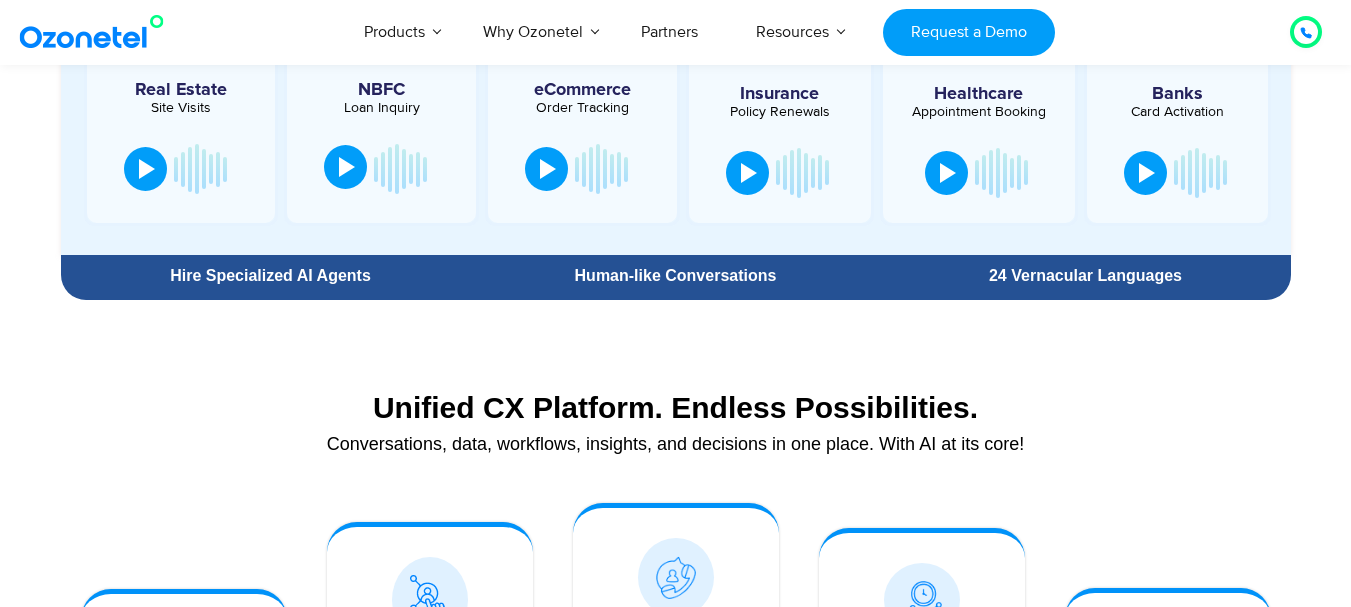 scroll, scrollTop: 1300, scrollLeft: 0, axis: vertical 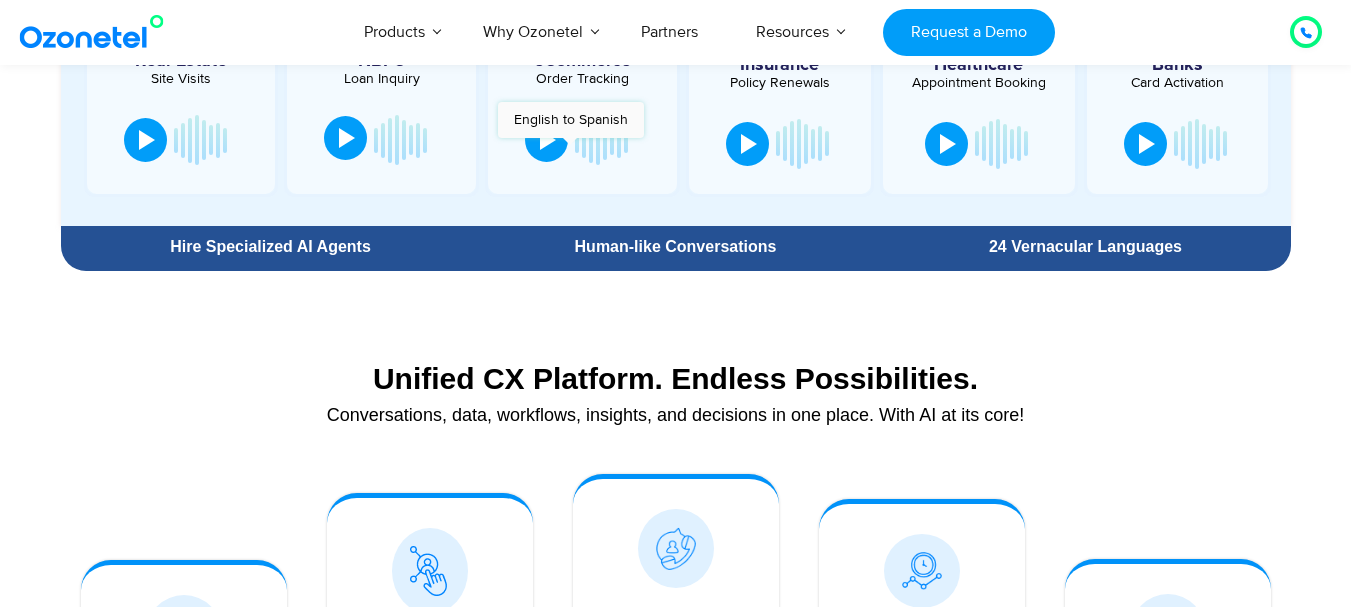 click at bounding box center (582, 140) 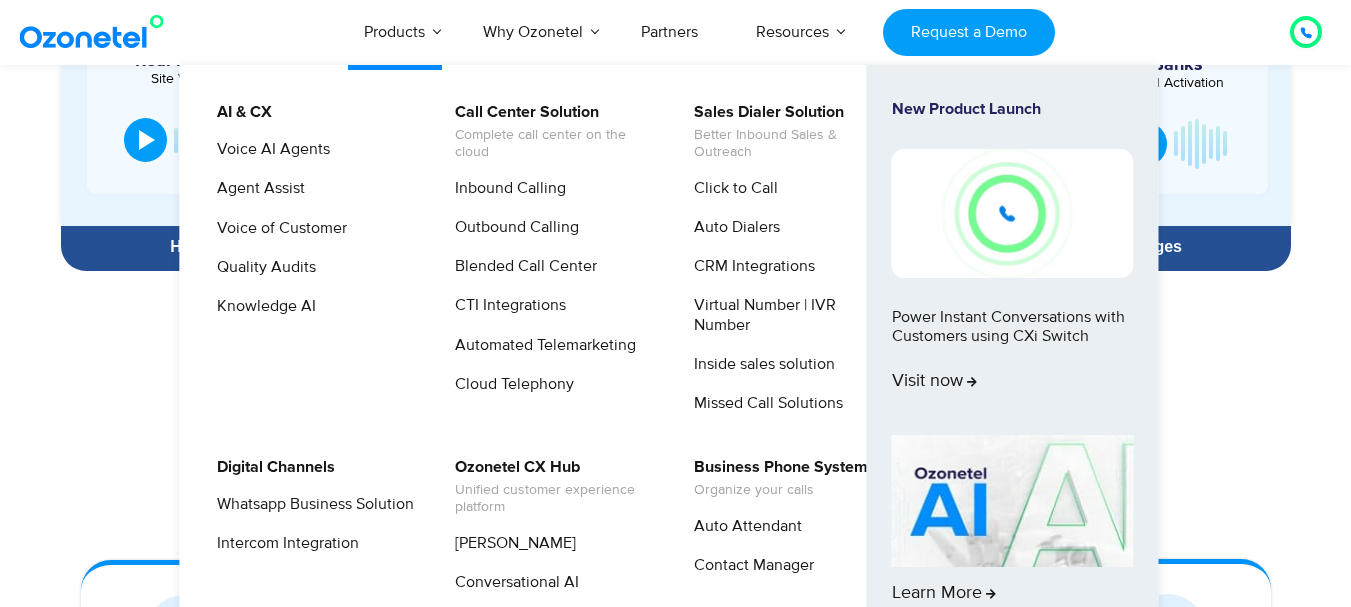 click on "AI & CX
Voice AI Agents
Agent Assist
Voice of Customer
Quality Audits
Knowledge AI" at bounding box center (323, 265) 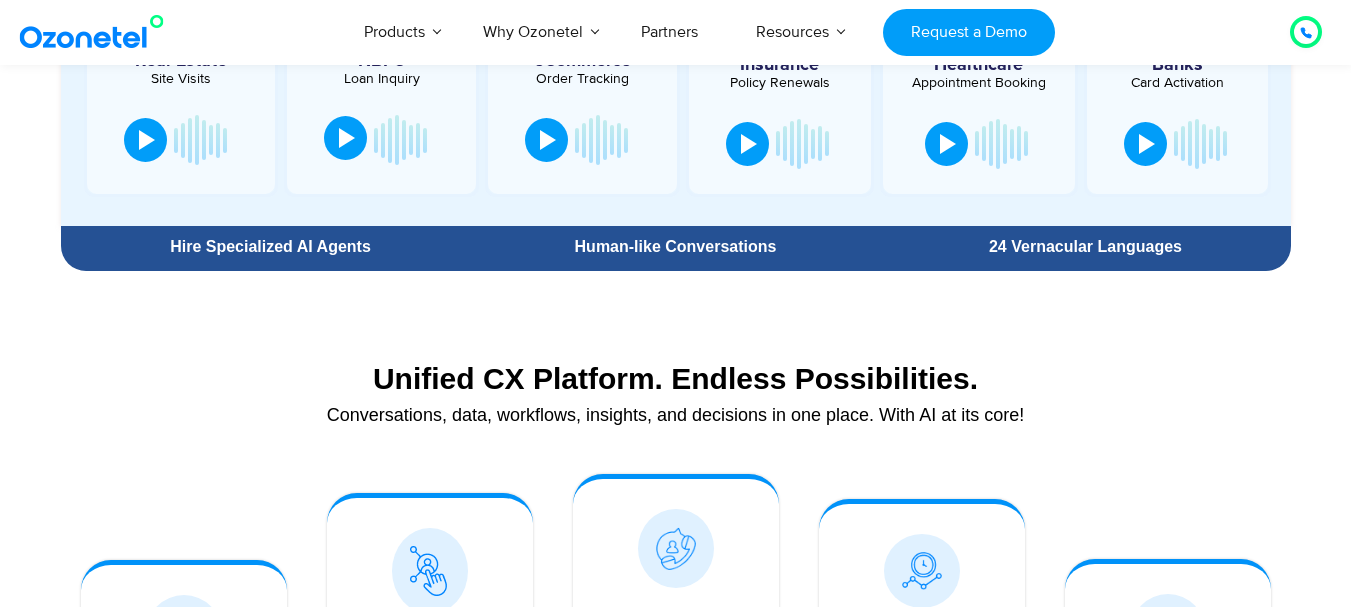 click at bounding box center (345, 138) 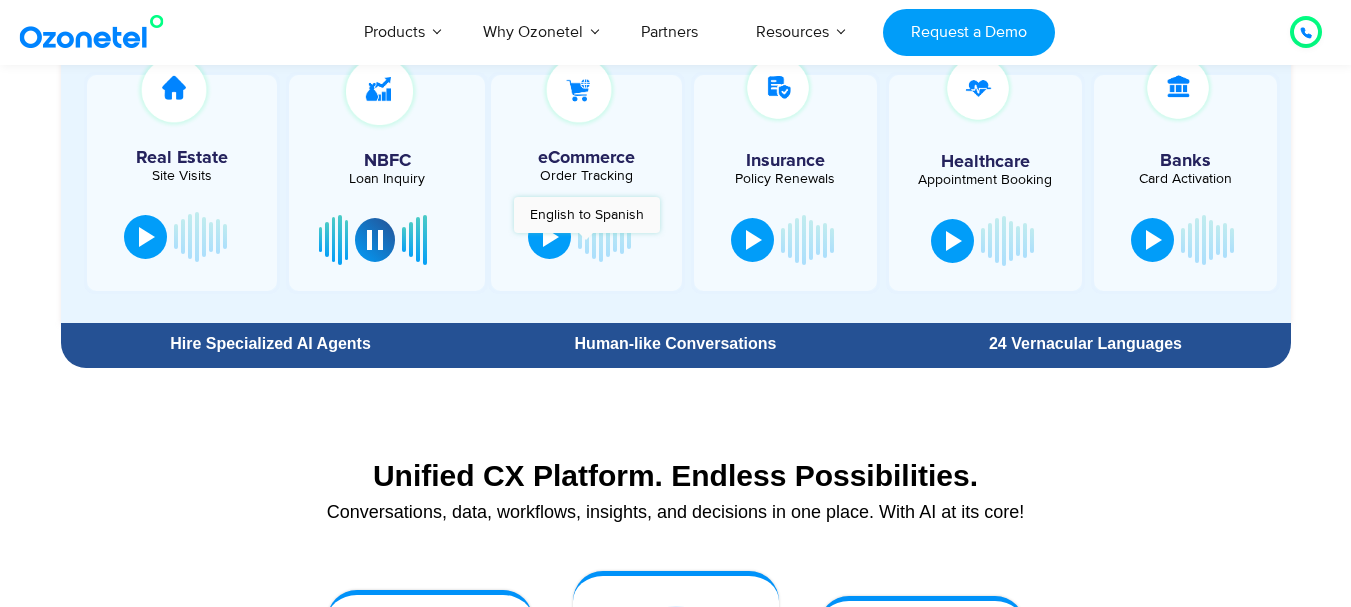 scroll, scrollTop: 1200, scrollLeft: 0, axis: vertical 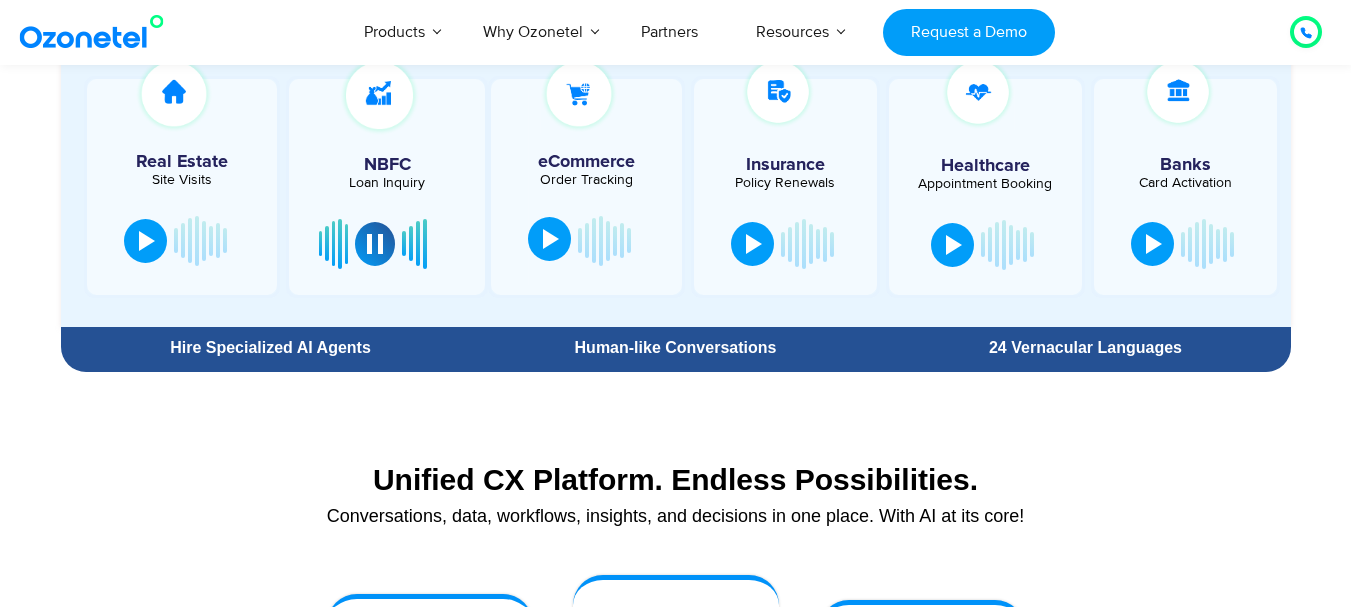 click at bounding box center (551, 239) 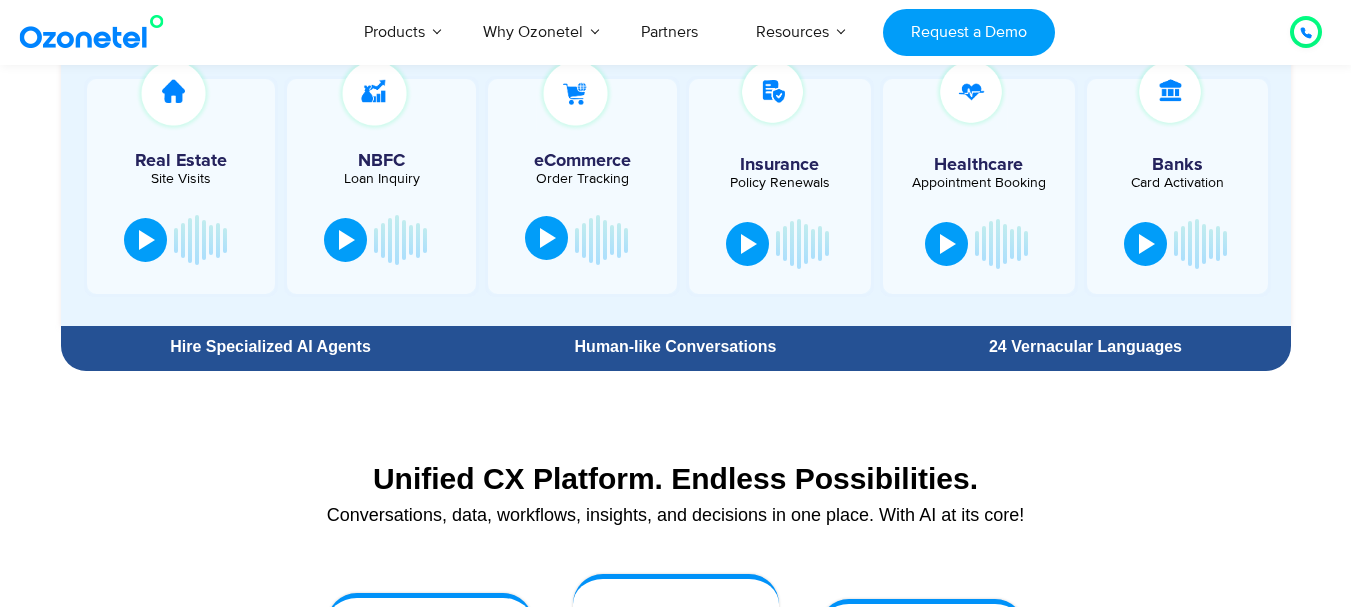 click at bounding box center (548, 238) 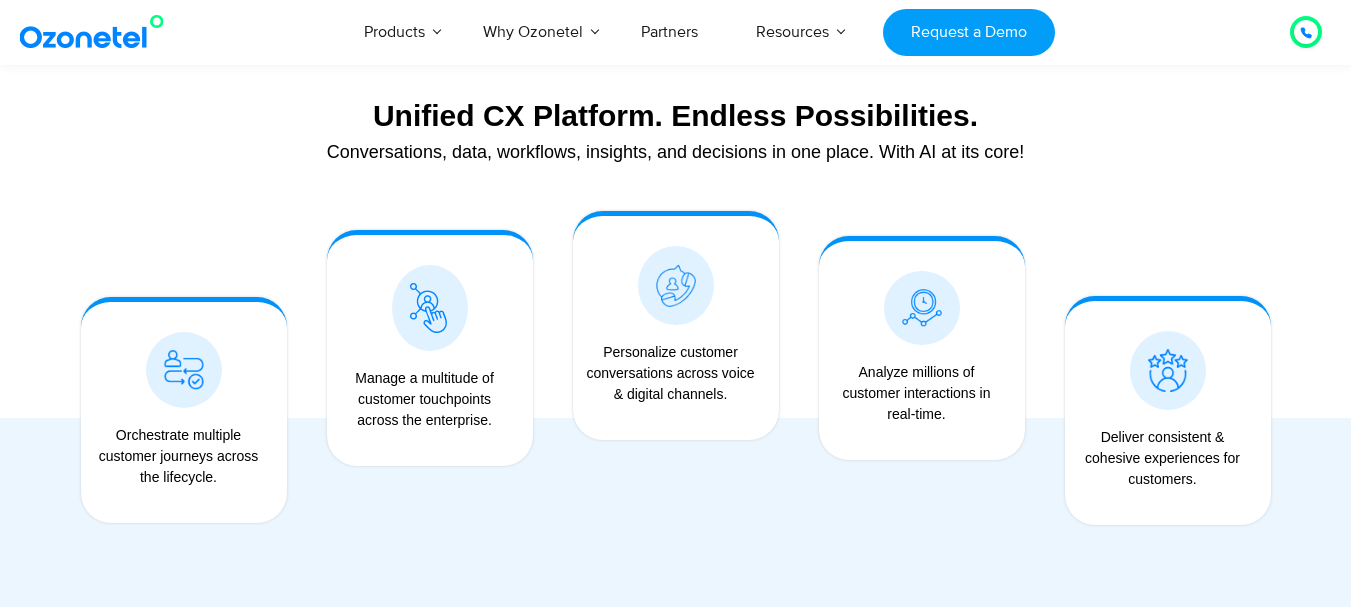 scroll, scrollTop: 1300, scrollLeft: 0, axis: vertical 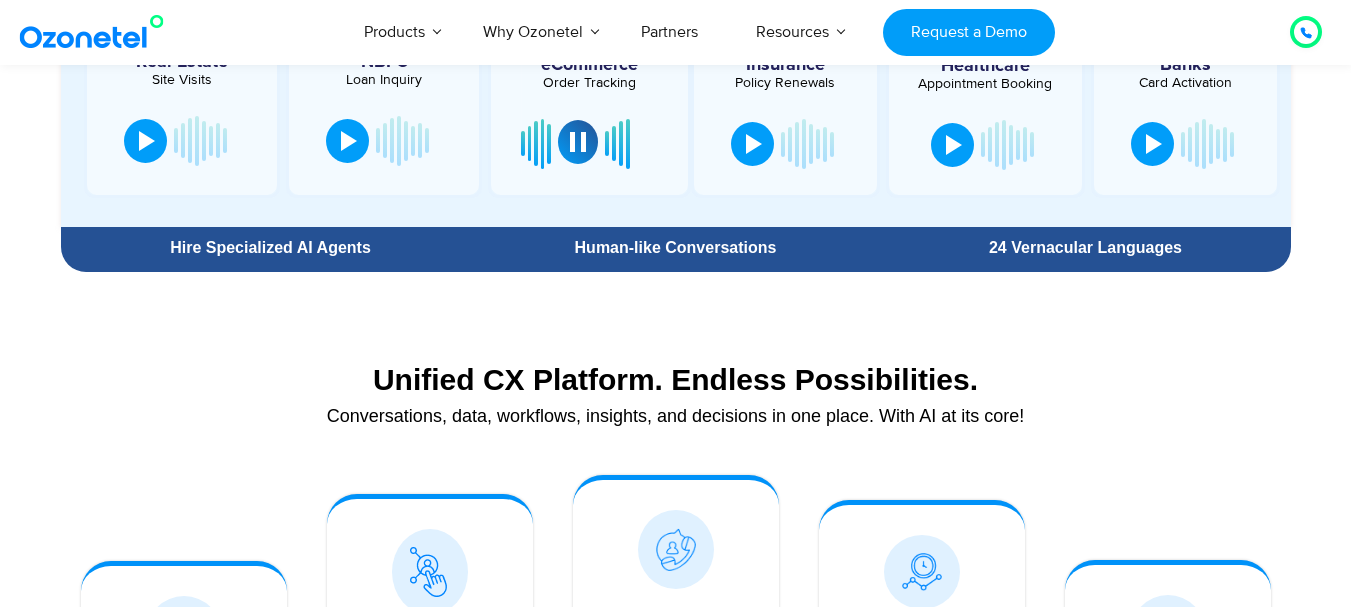 click at bounding box center [578, 142] 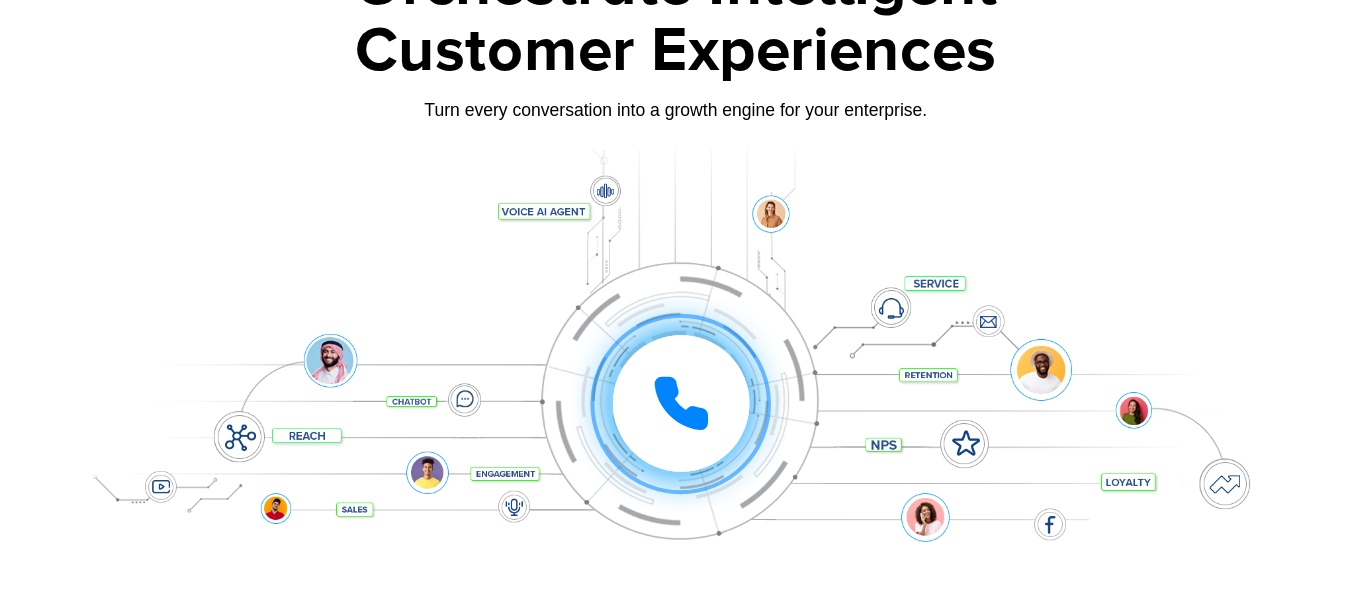scroll, scrollTop: 0, scrollLeft: 0, axis: both 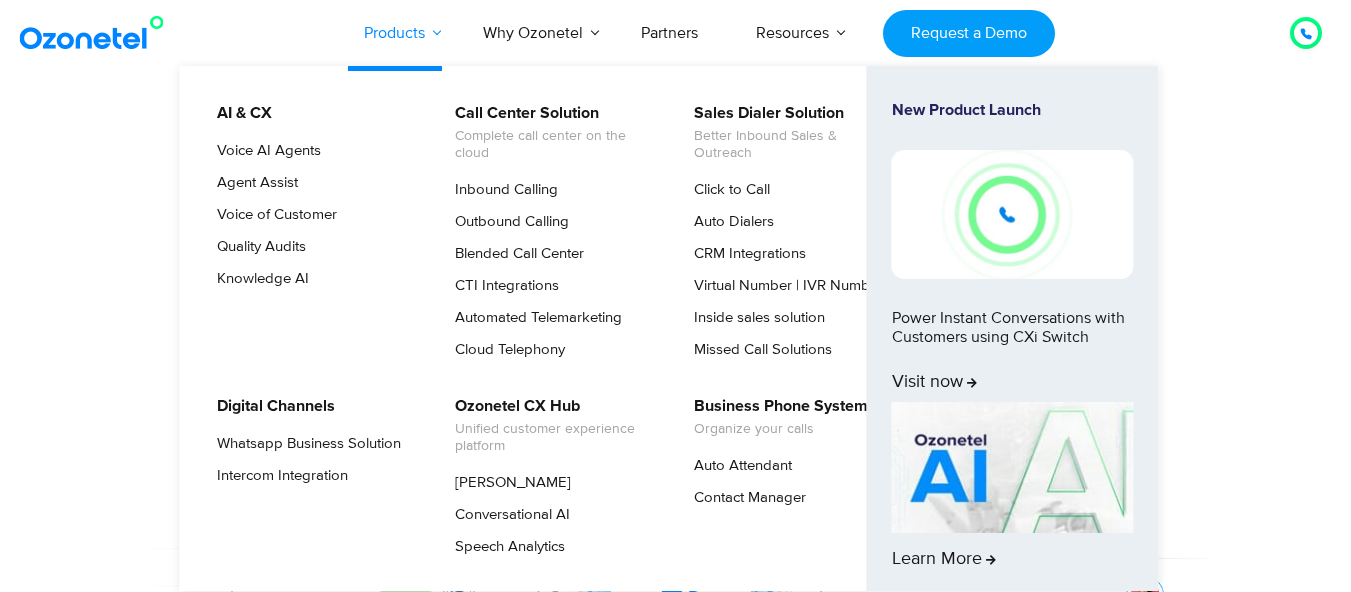 click on "Products" at bounding box center (394, 33) 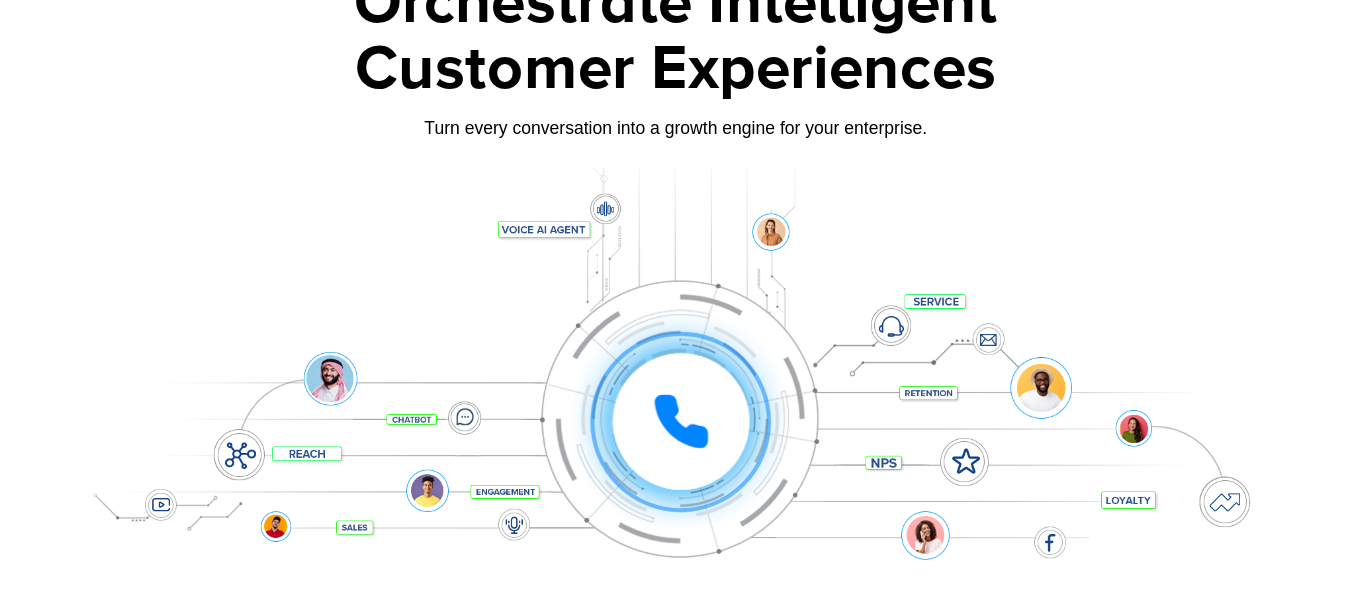 scroll, scrollTop: 0, scrollLeft: 0, axis: both 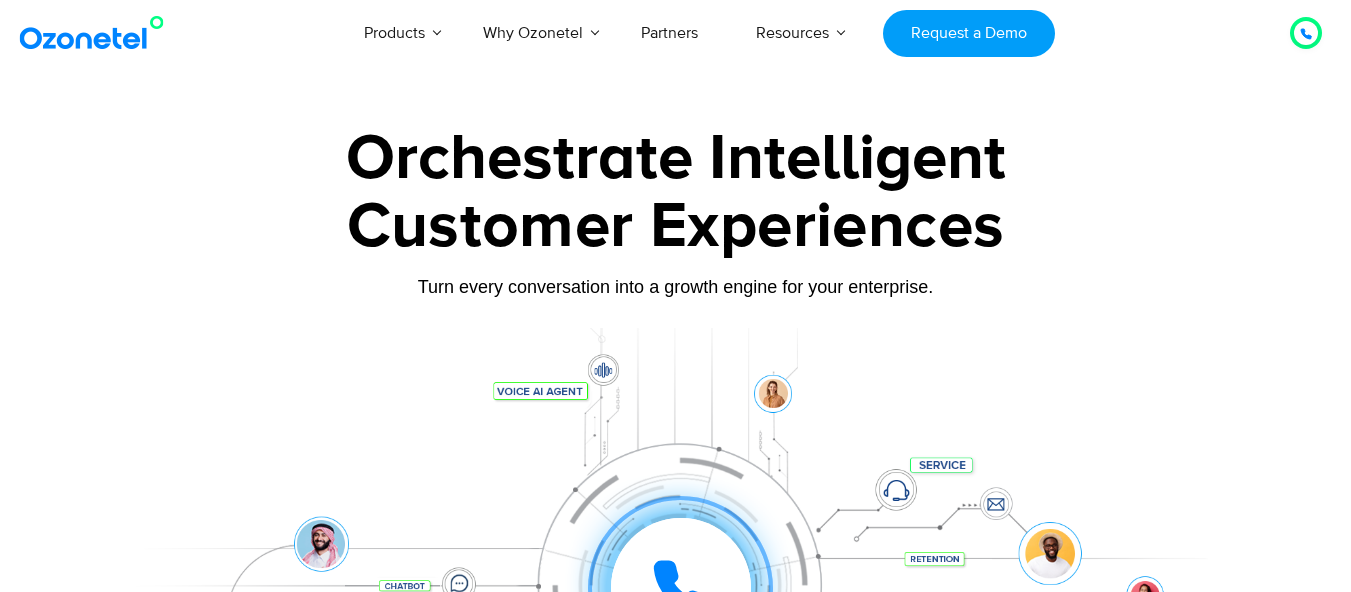 click at bounding box center [96, 33] 